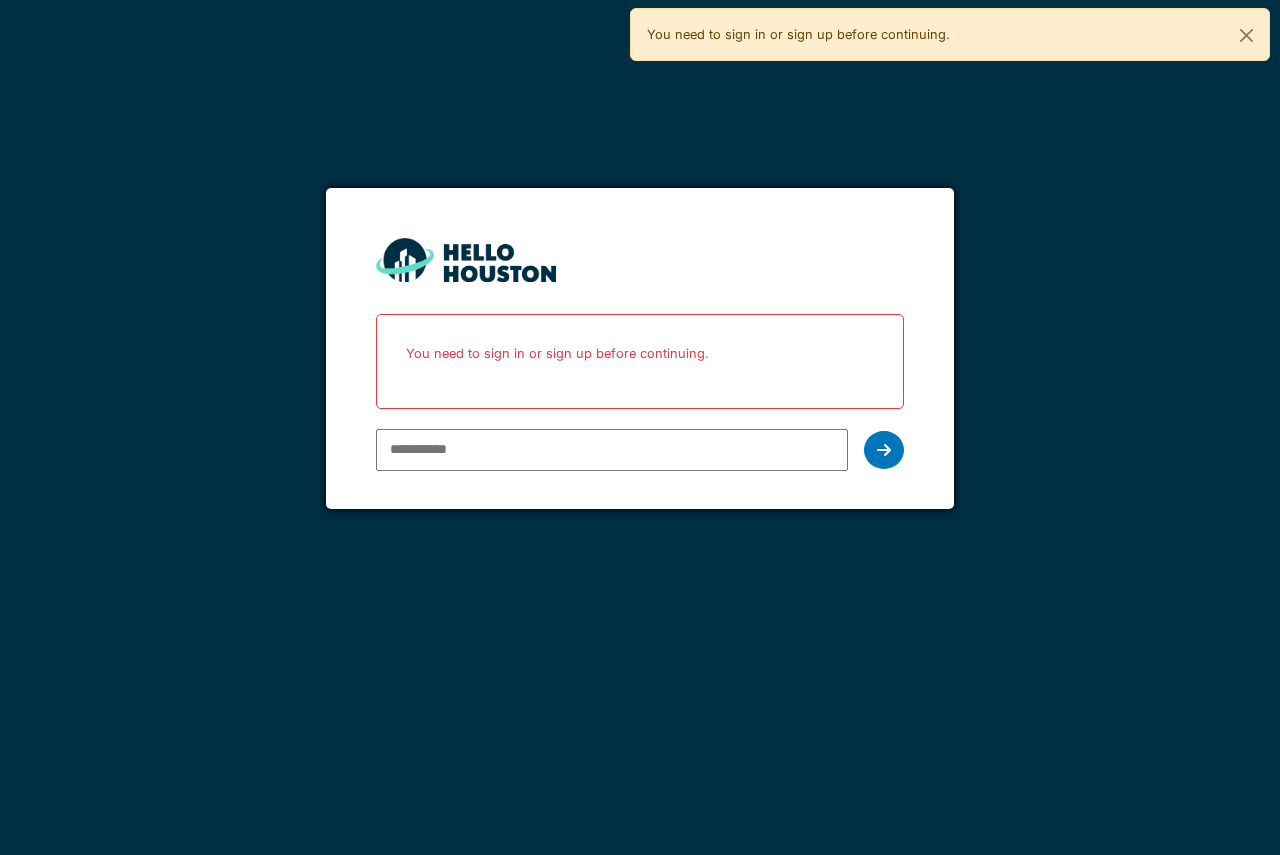 scroll, scrollTop: 0, scrollLeft: 0, axis: both 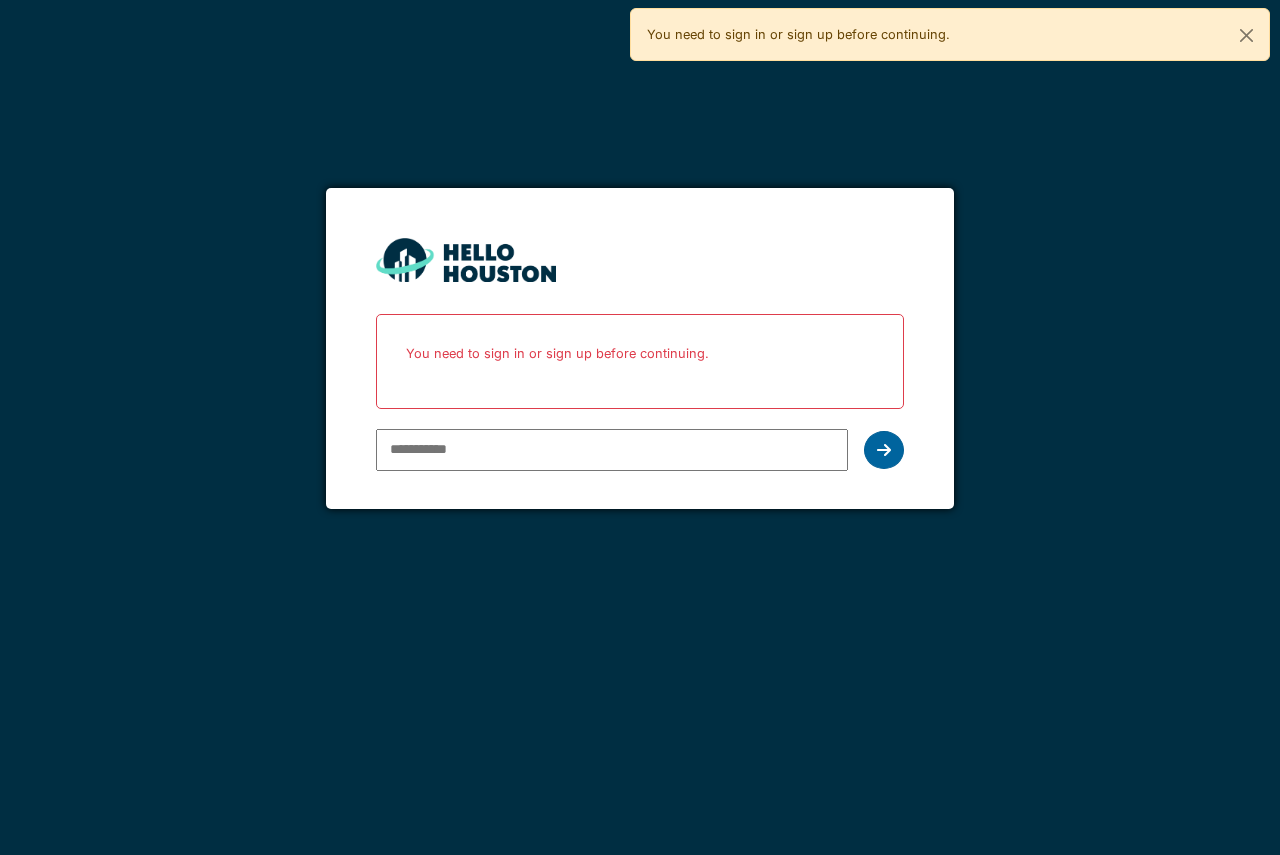 type on "**********" 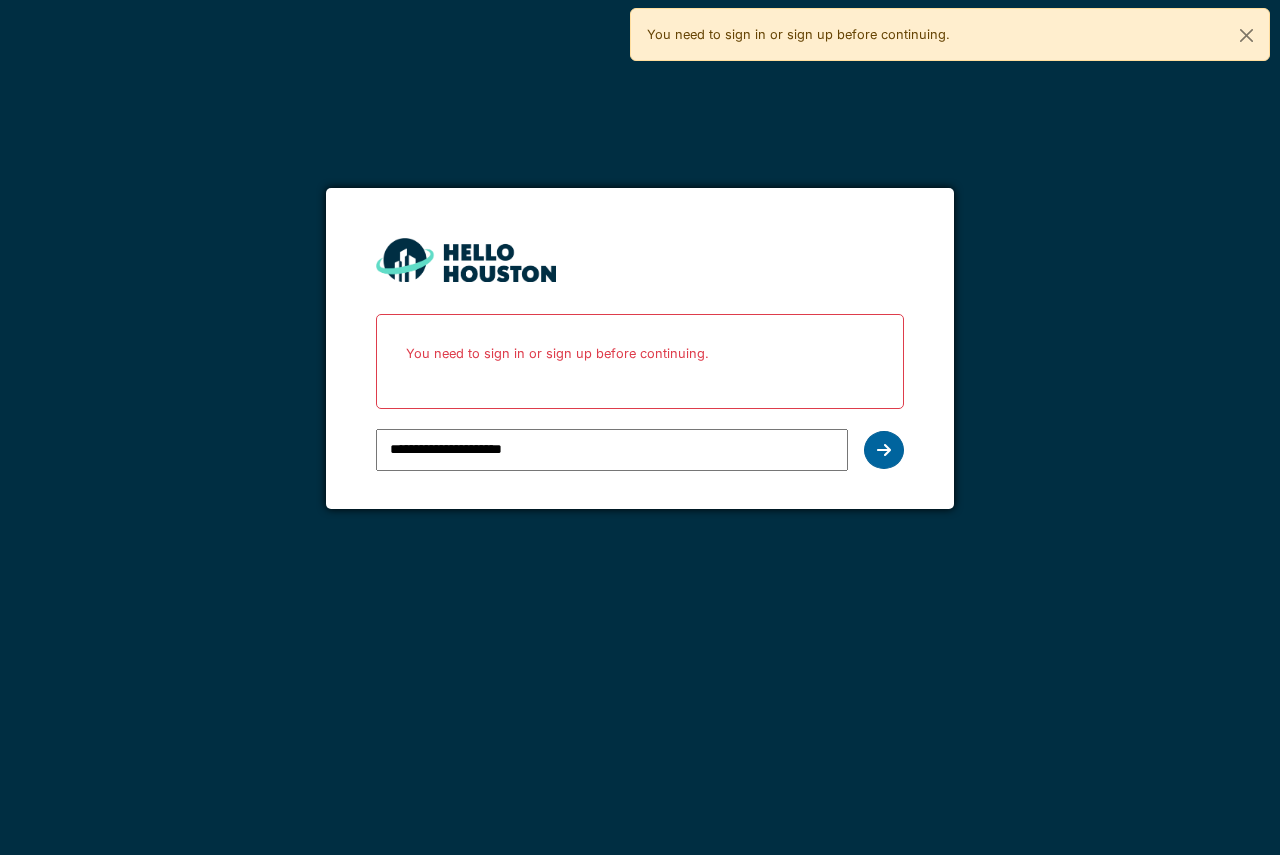 click at bounding box center (884, 450) 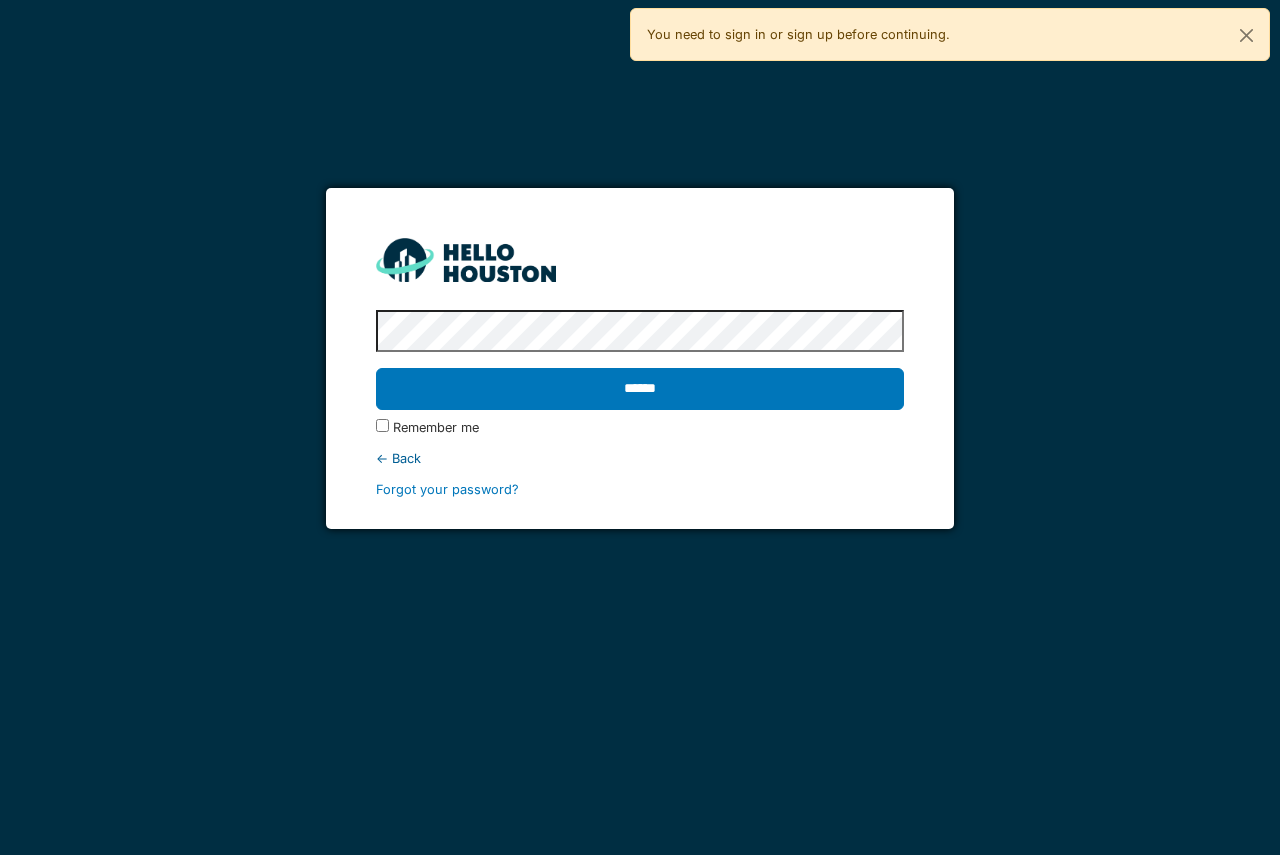 click on "**********" at bounding box center [640, 427] 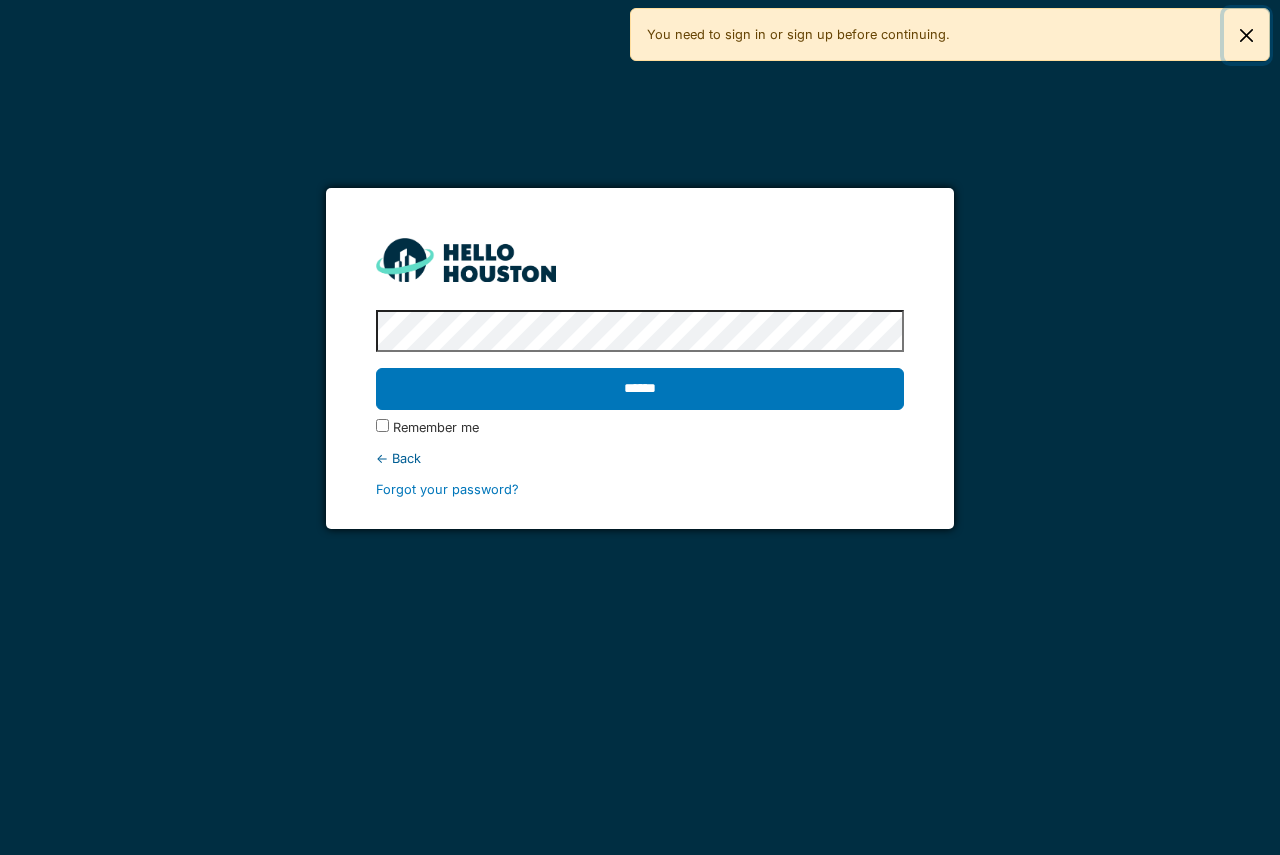 click at bounding box center [1246, 35] 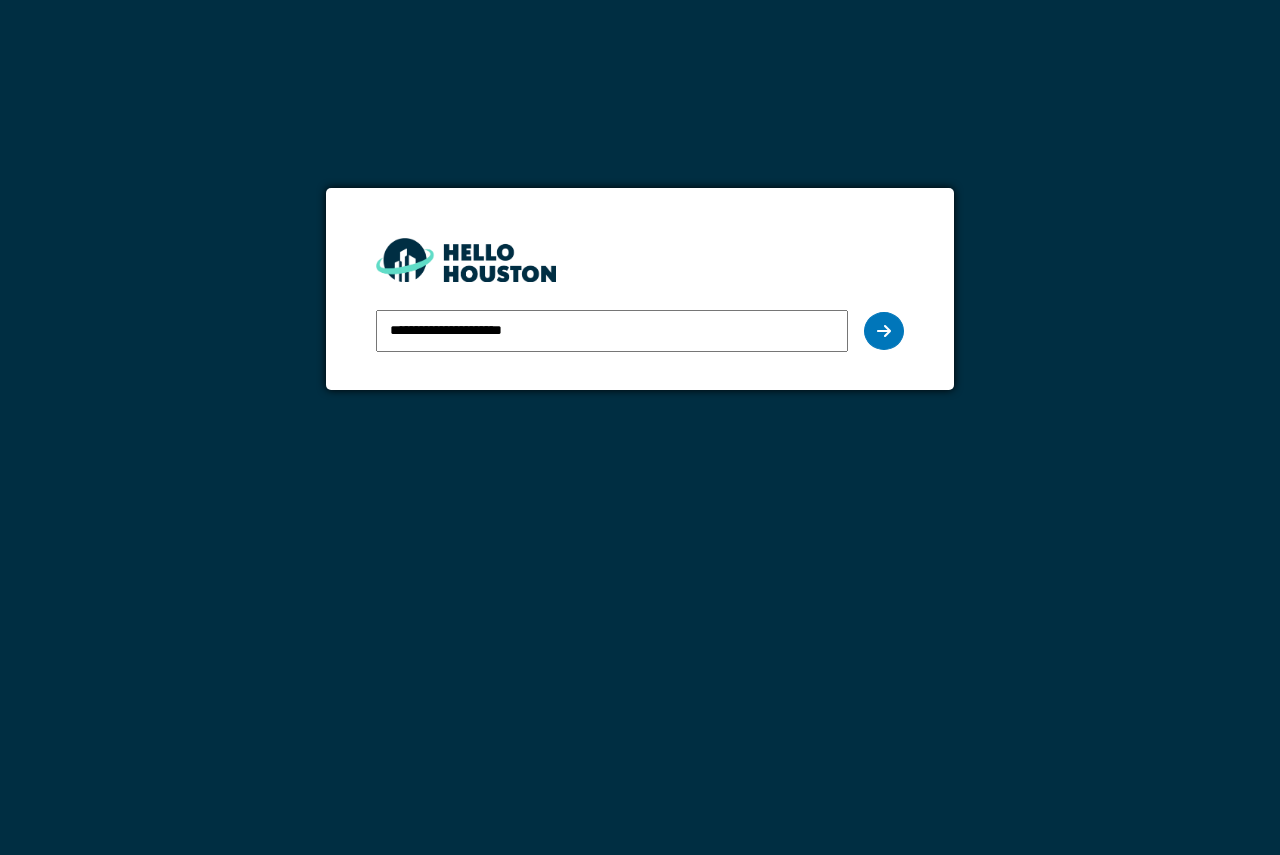 scroll, scrollTop: 0, scrollLeft: 0, axis: both 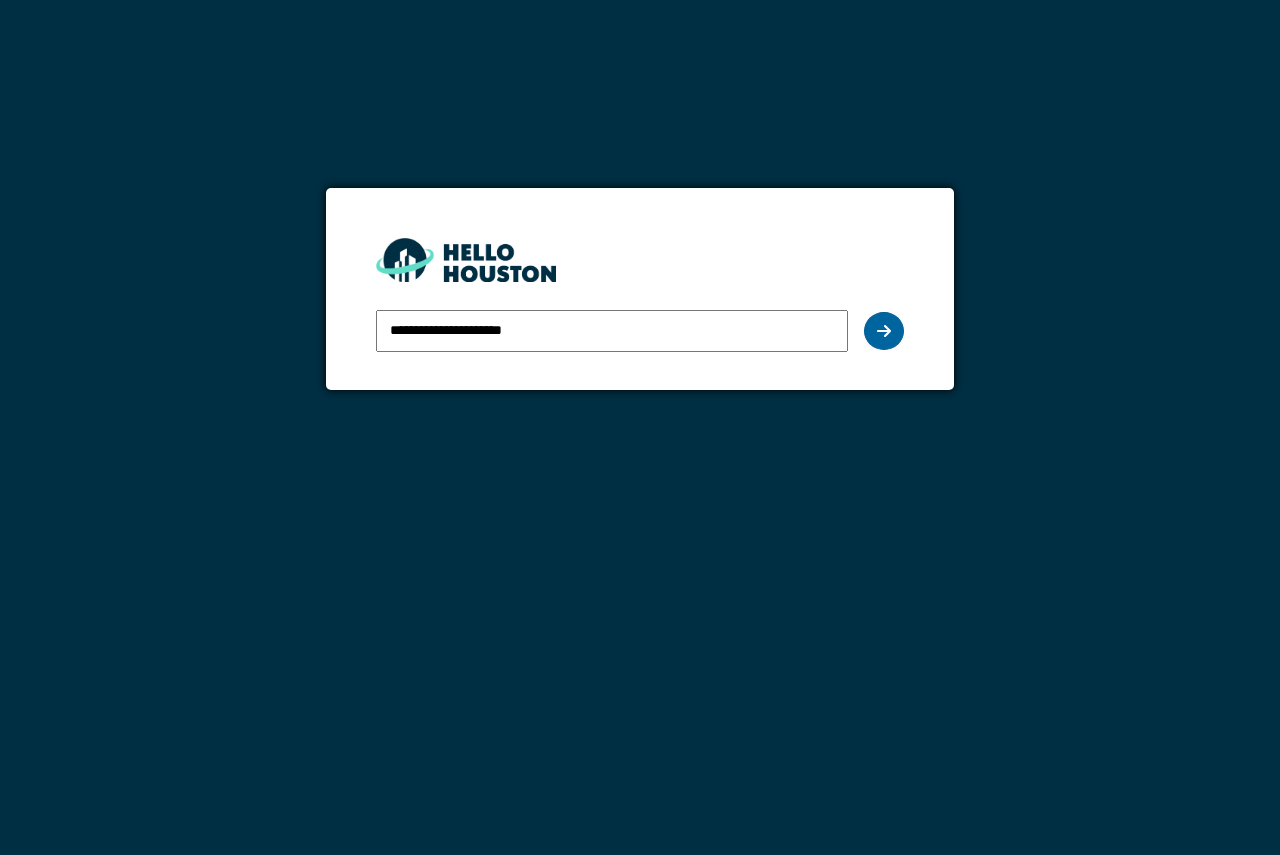 click at bounding box center (884, 331) 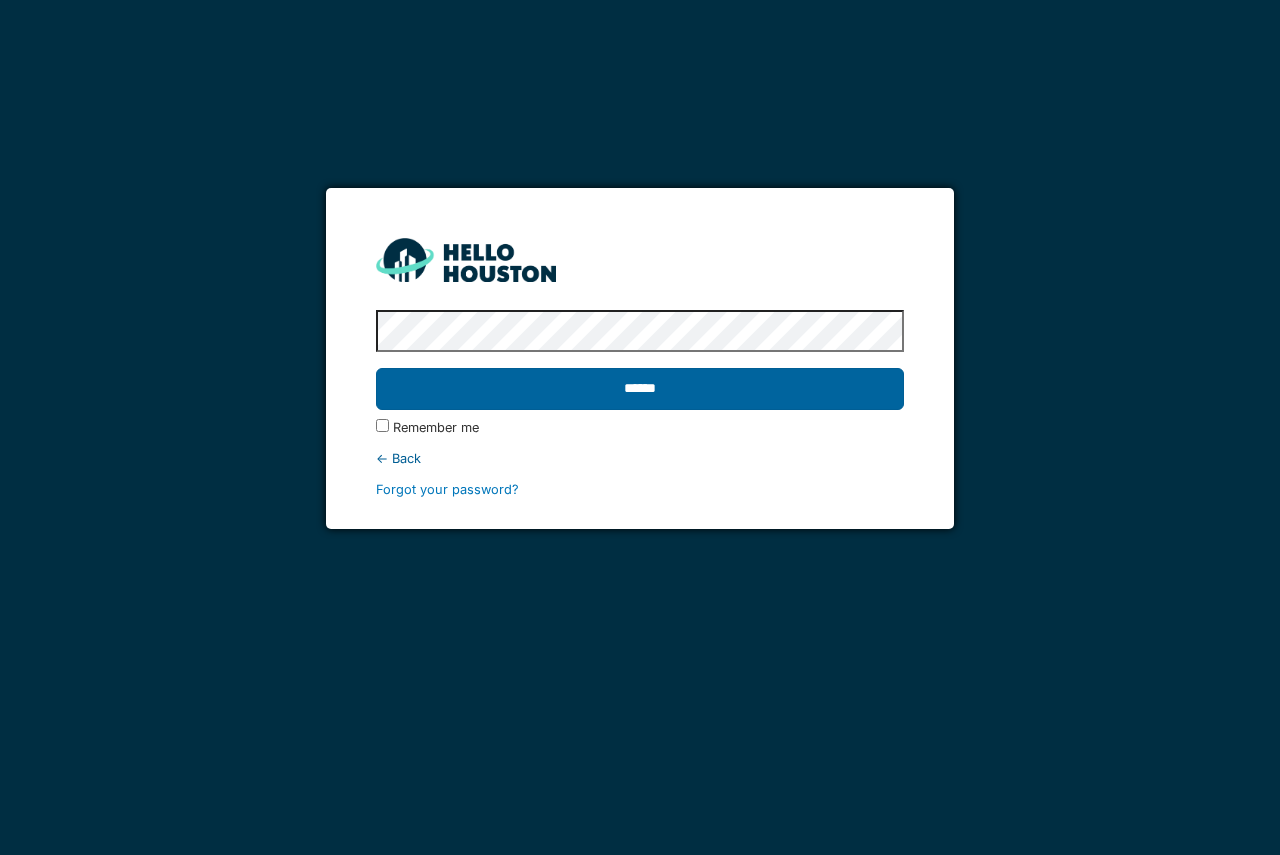 click on "******" at bounding box center [639, 389] 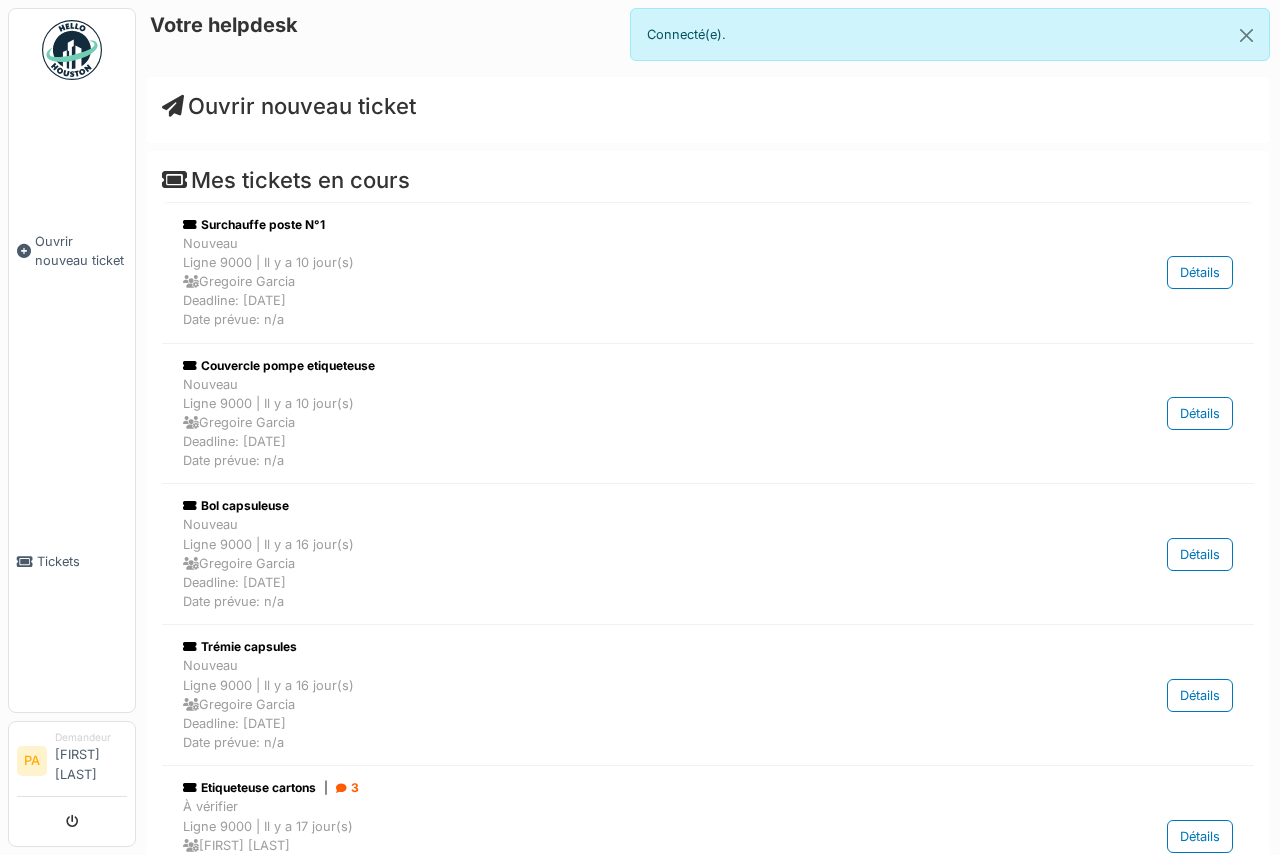 scroll, scrollTop: 0, scrollLeft: 0, axis: both 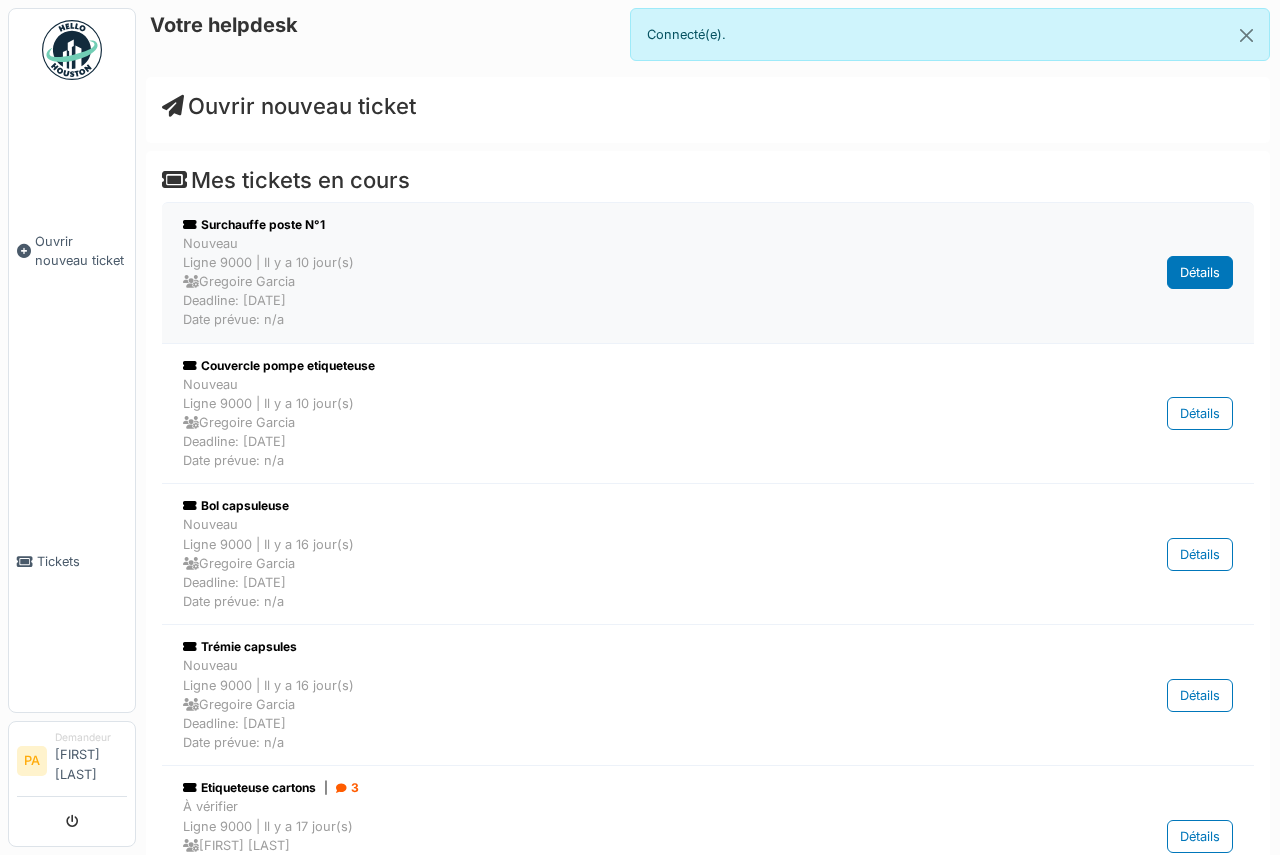 click on "Détails" at bounding box center [1200, 272] 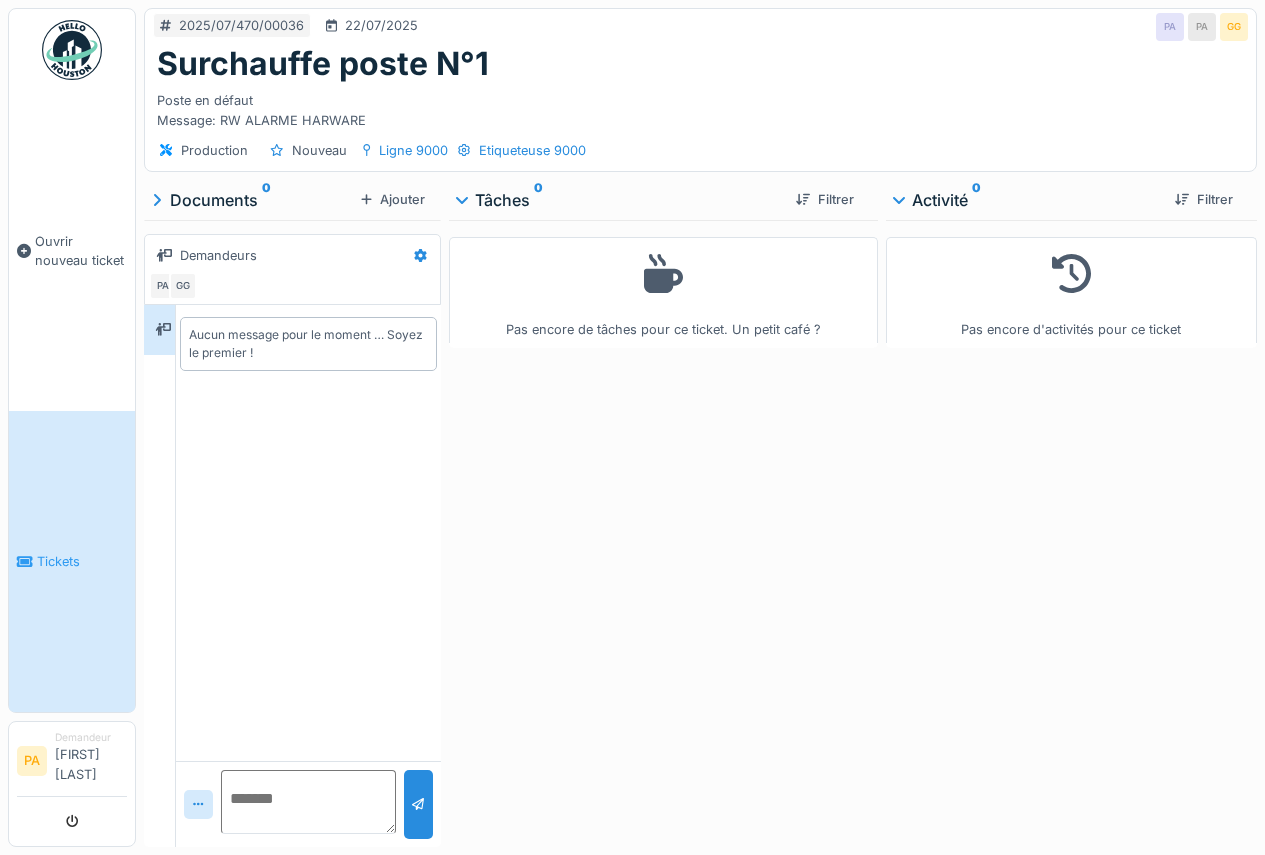 scroll, scrollTop: 0, scrollLeft: 0, axis: both 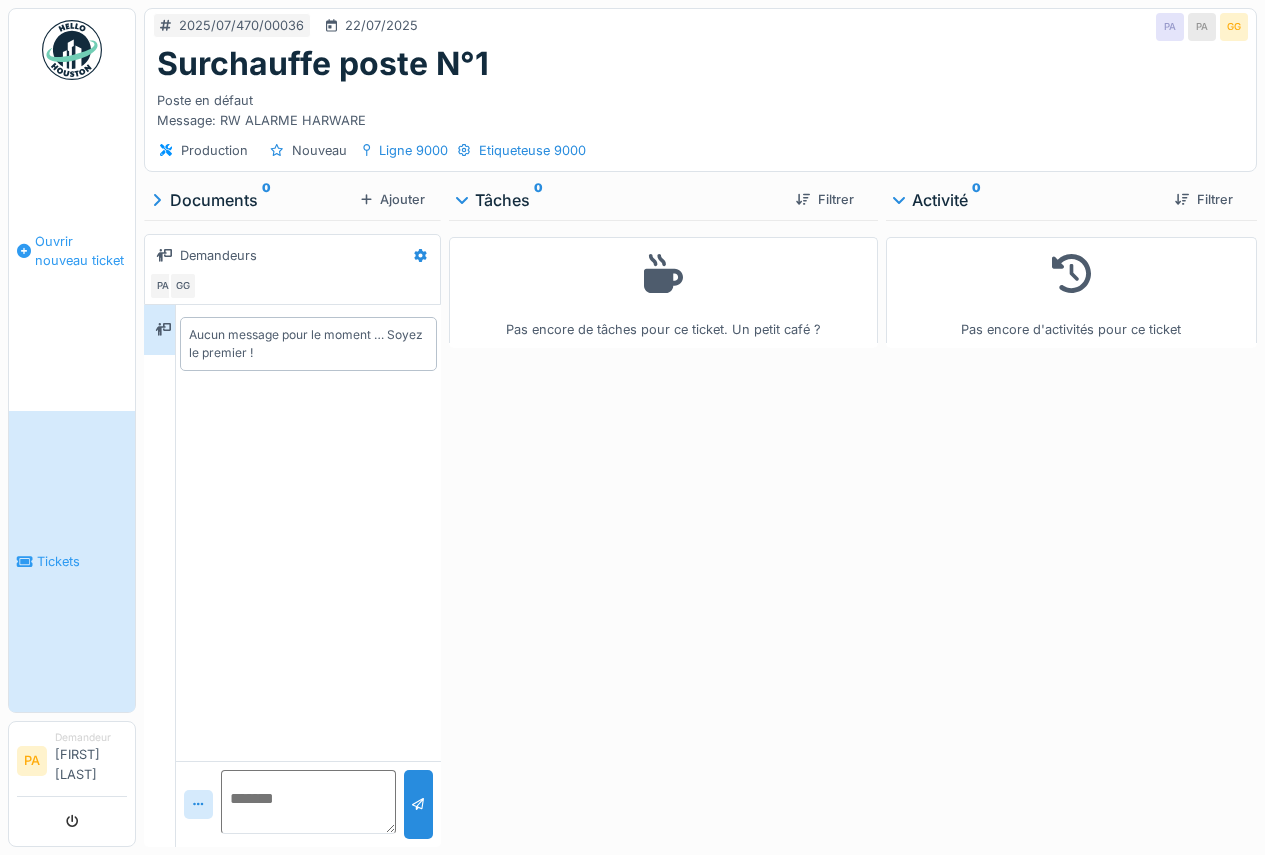 click on "Ouvrir nouveau ticket" at bounding box center (81, 251) 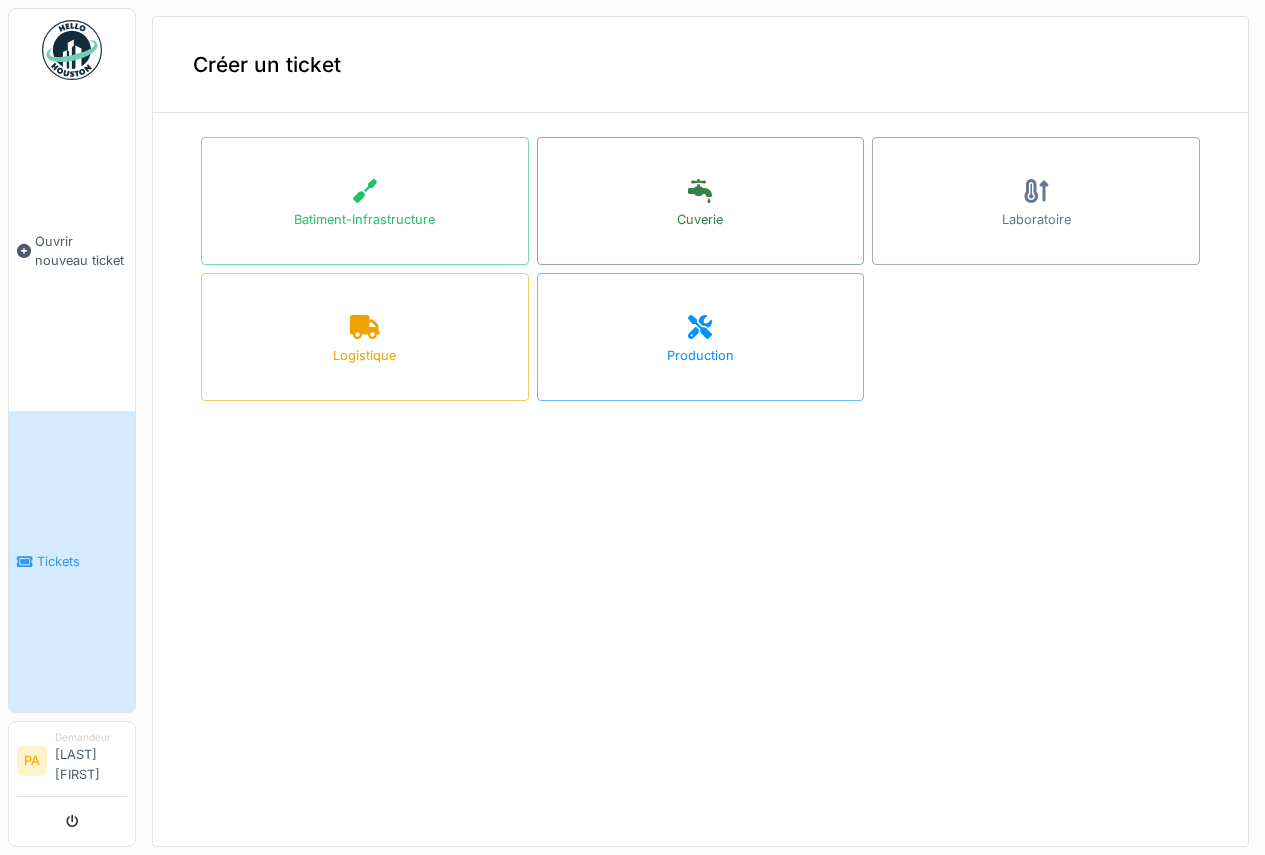 scroll, scrollTop: 0, scrollLeft: 0, axis: both 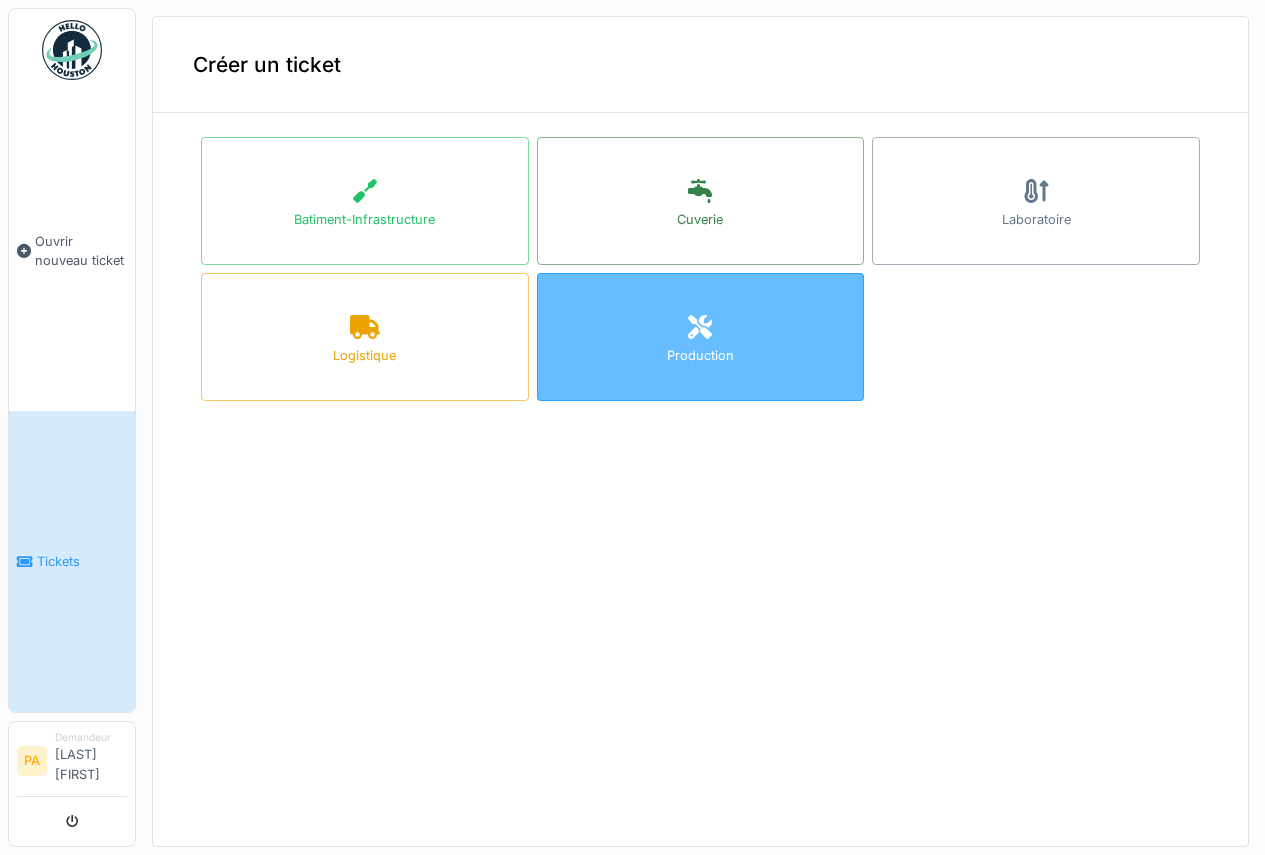 click 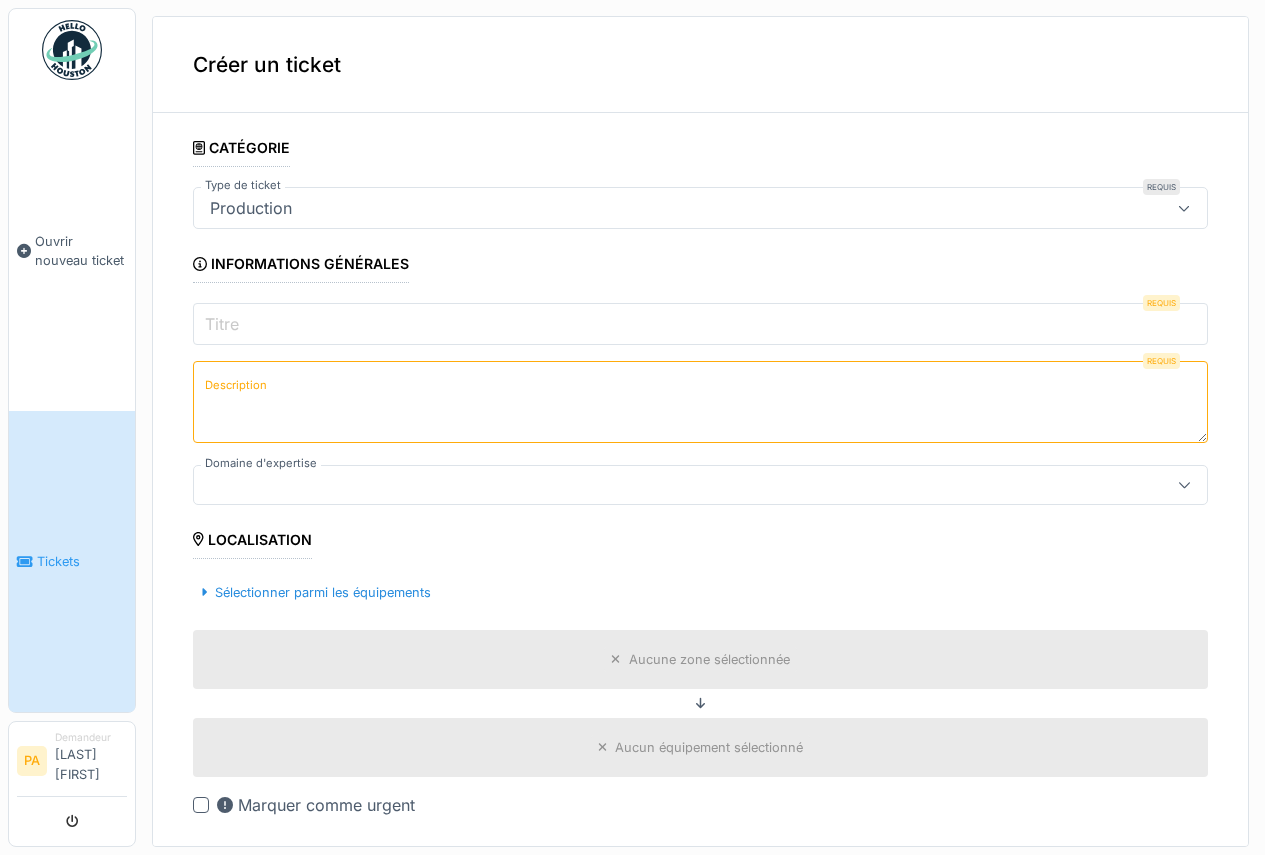 click on "Titre" at bounding box center [700, 324] 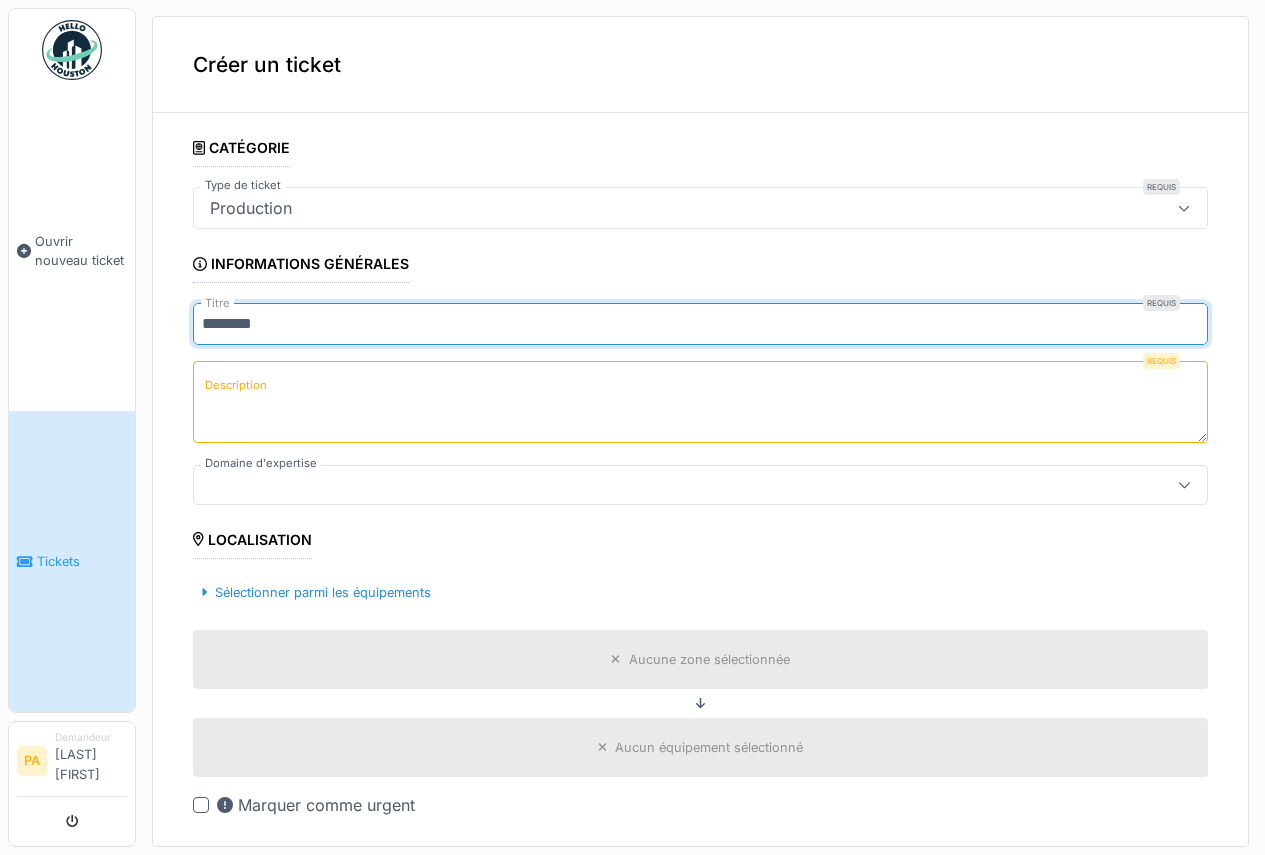 type on "********" 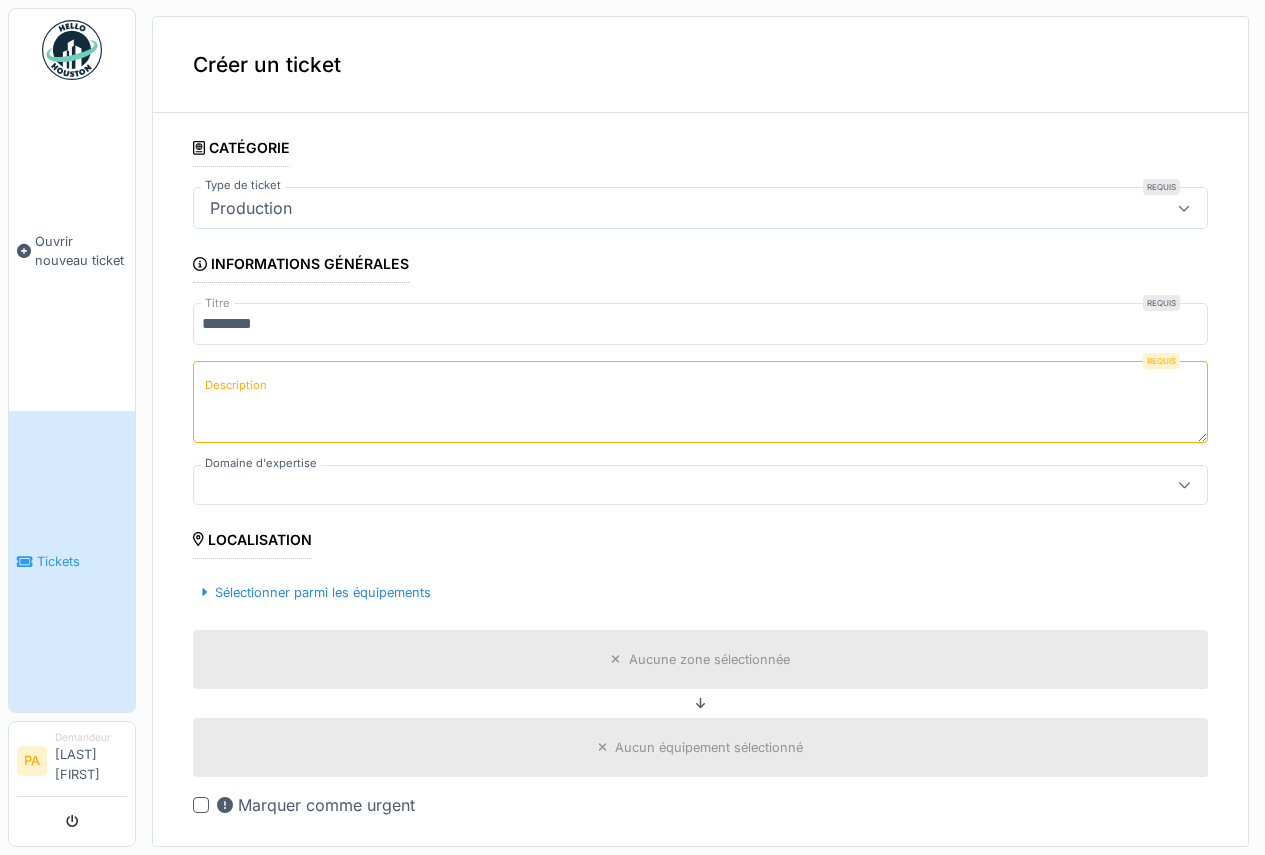 click on "Description" at bounding box center (236, 385) 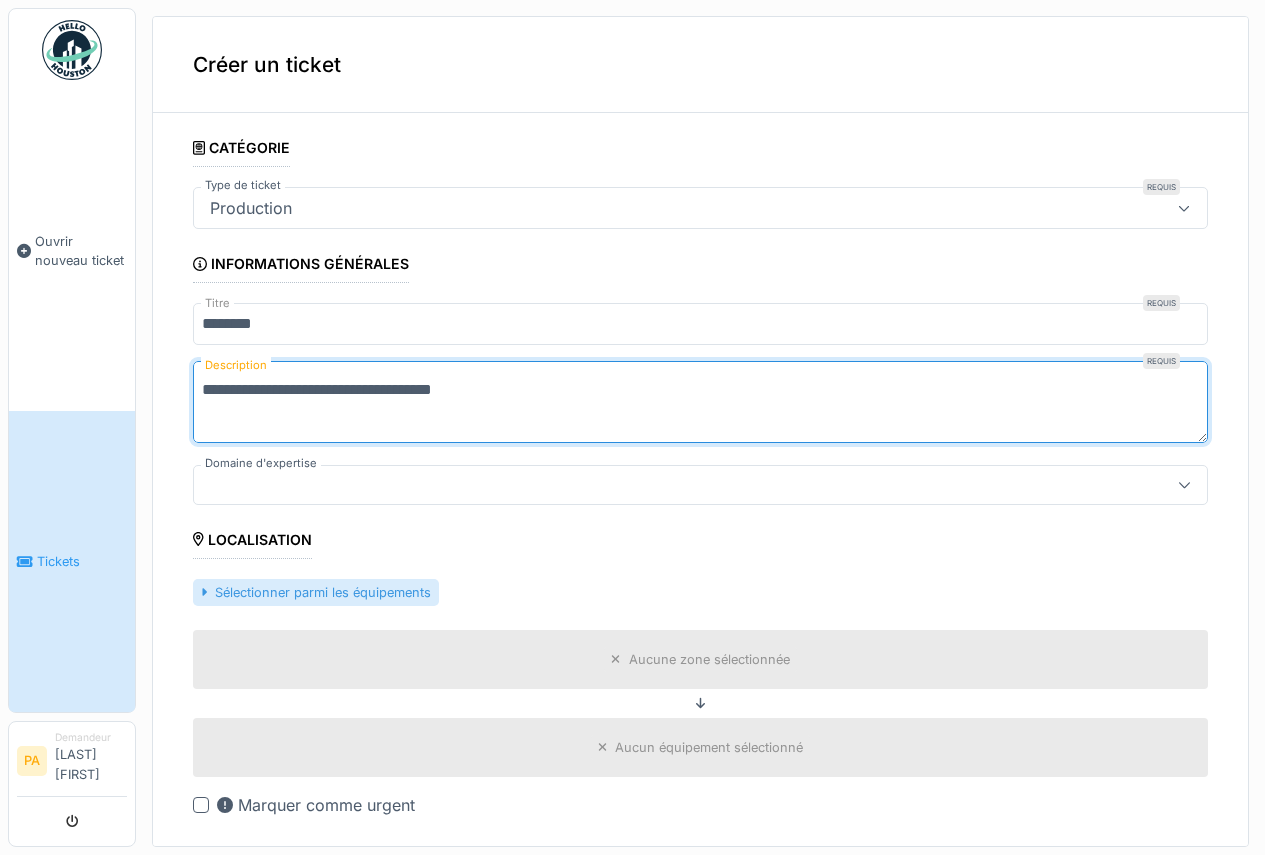 type on "**********" 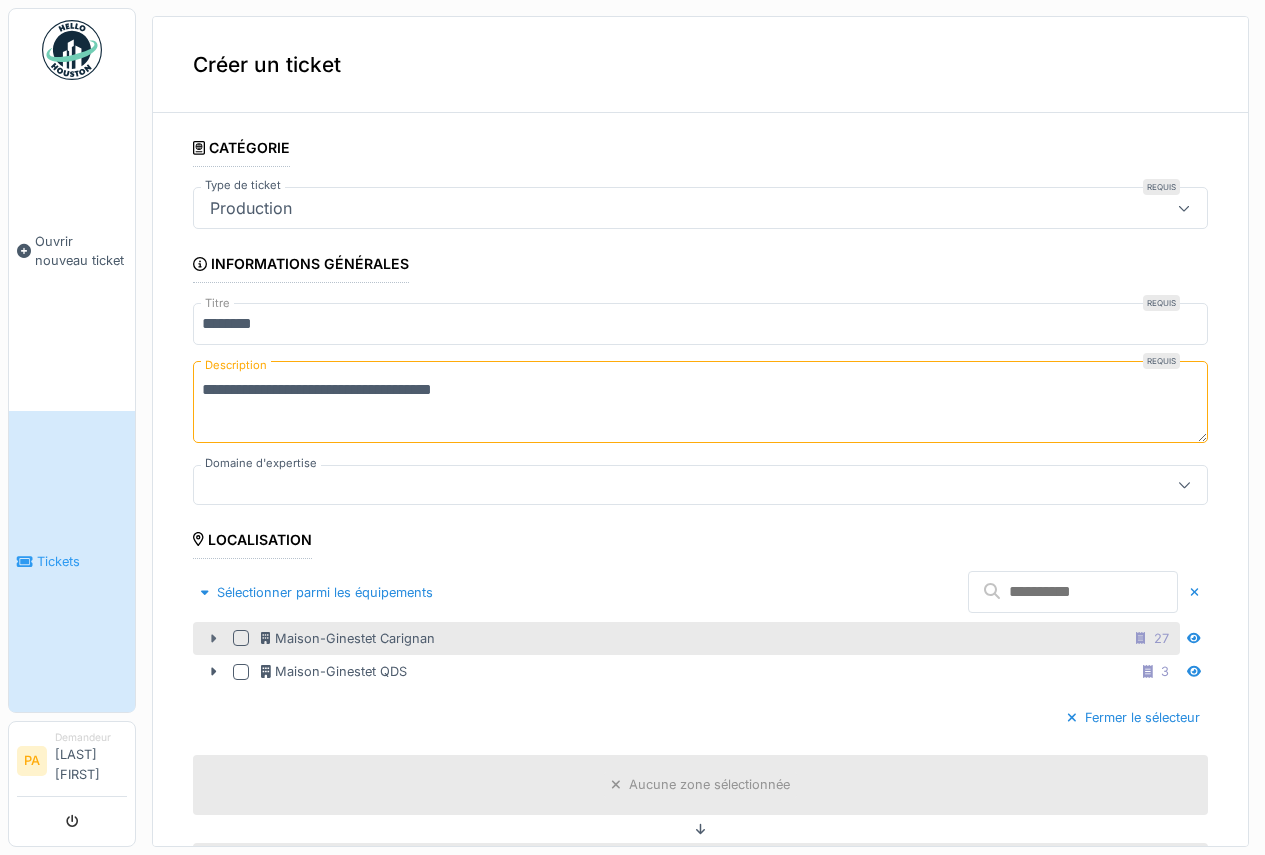 click 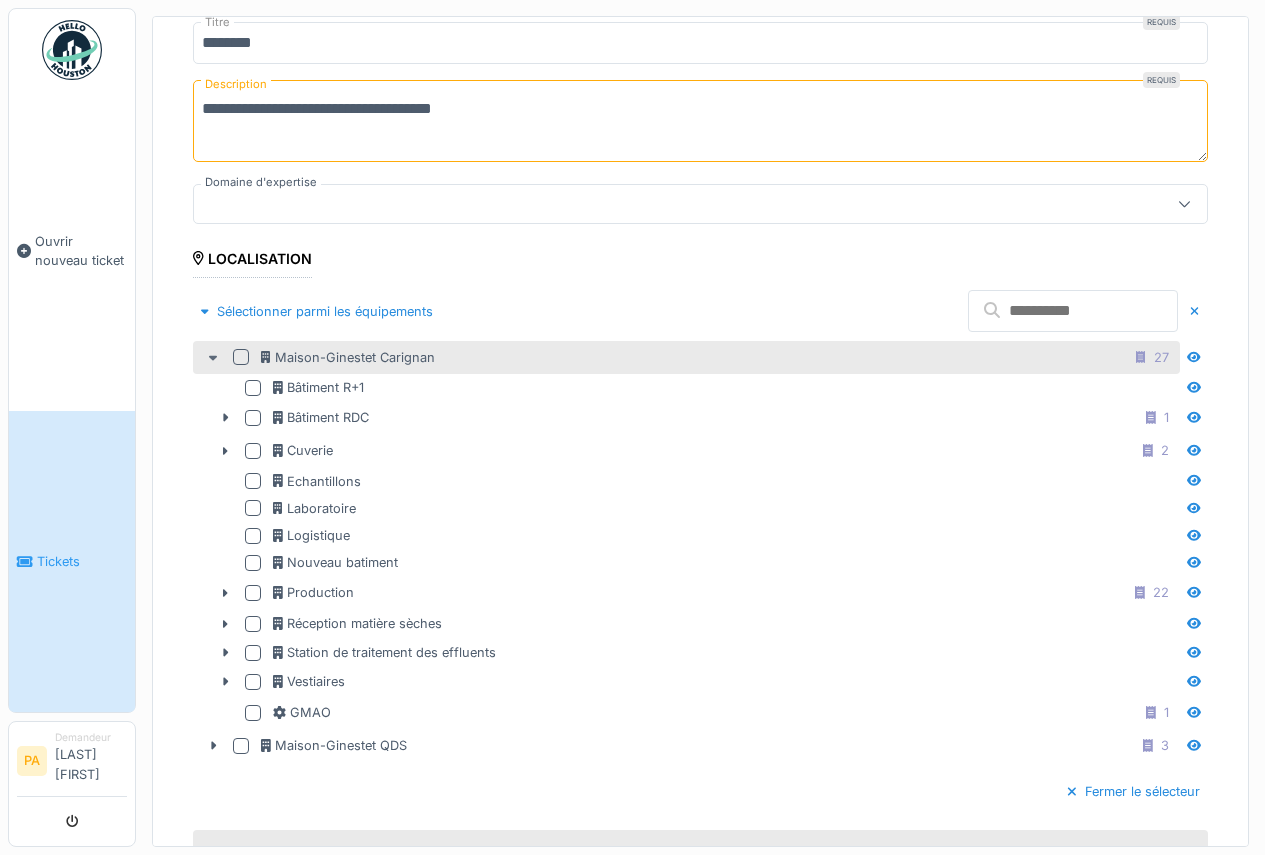 scroll, scrollTop: 300, scrollLeft: 0, axis: vertical 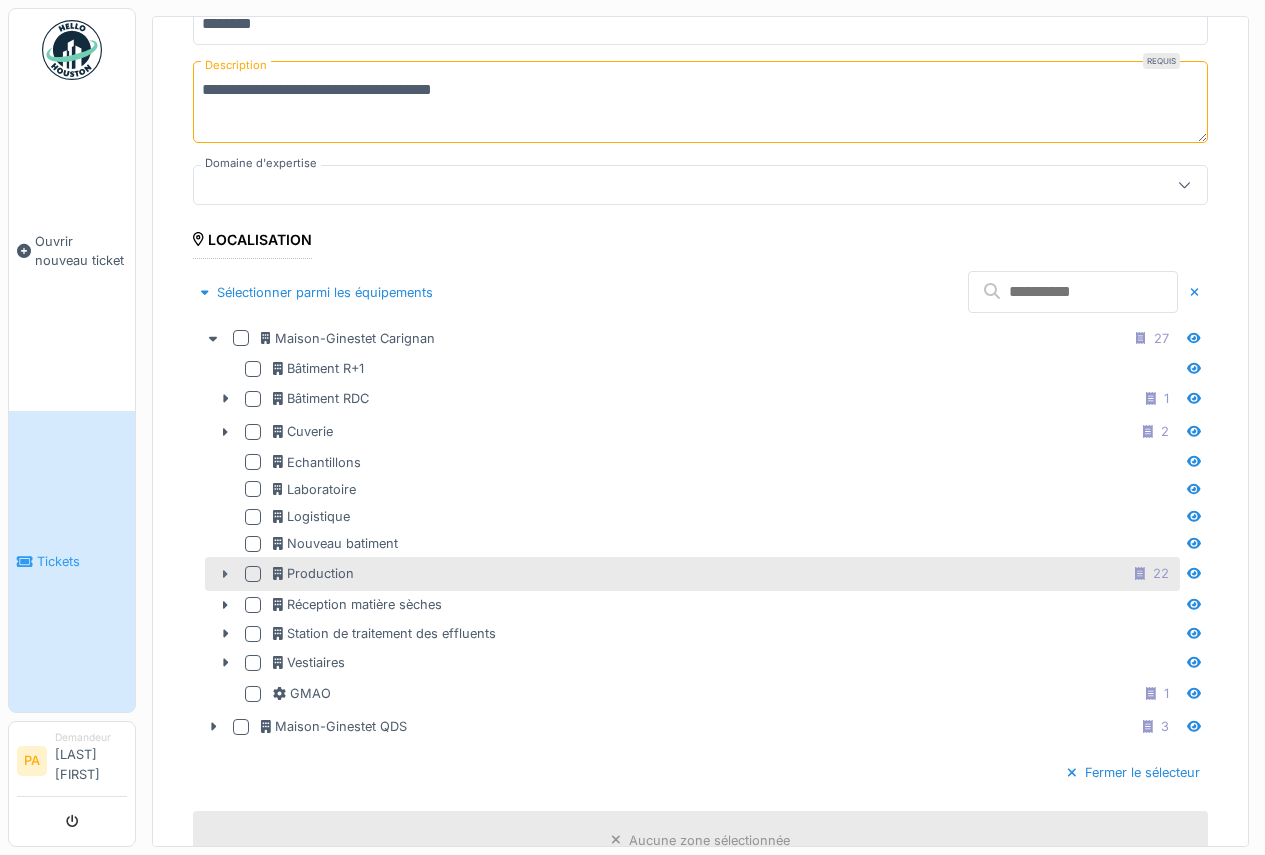 click 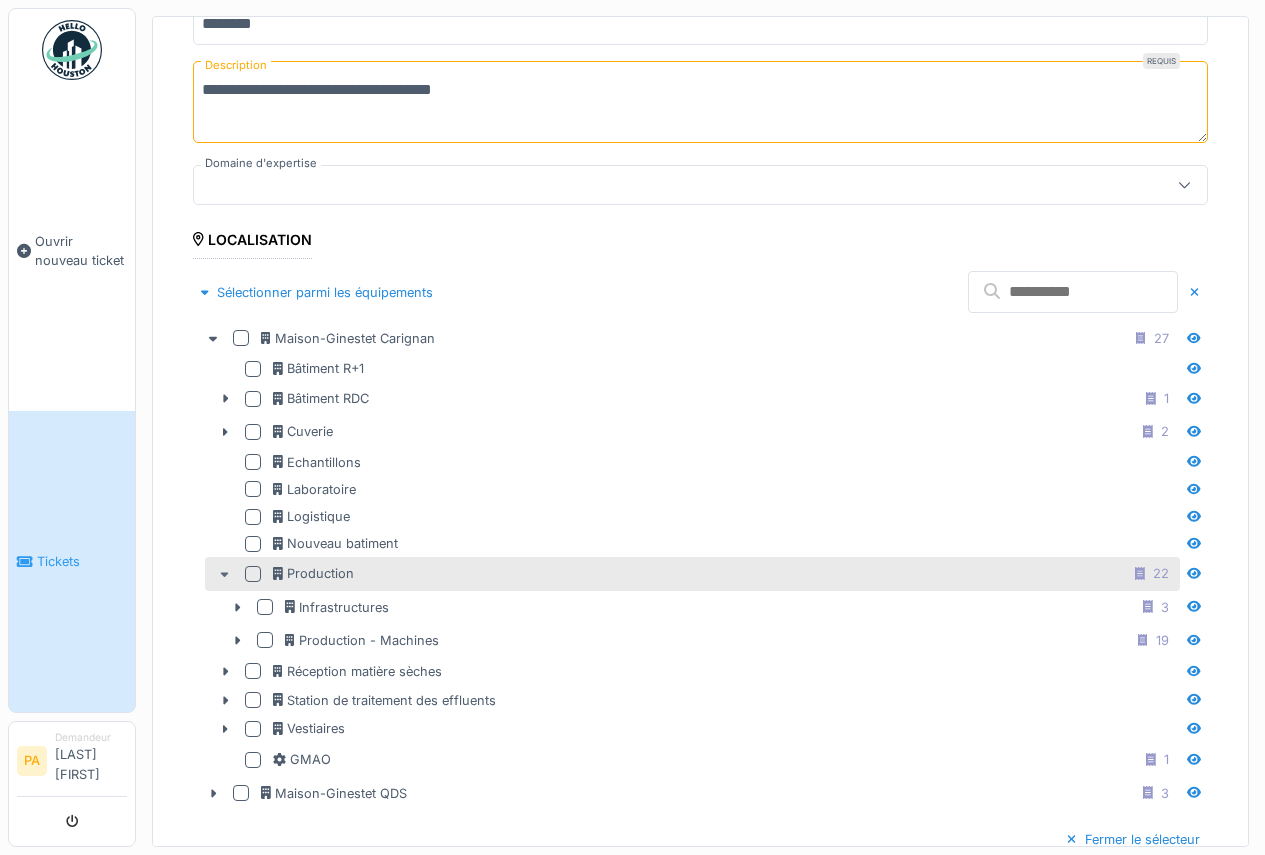 scroll, scrollTop: 400, scrollLeft: 0, axis: vertical 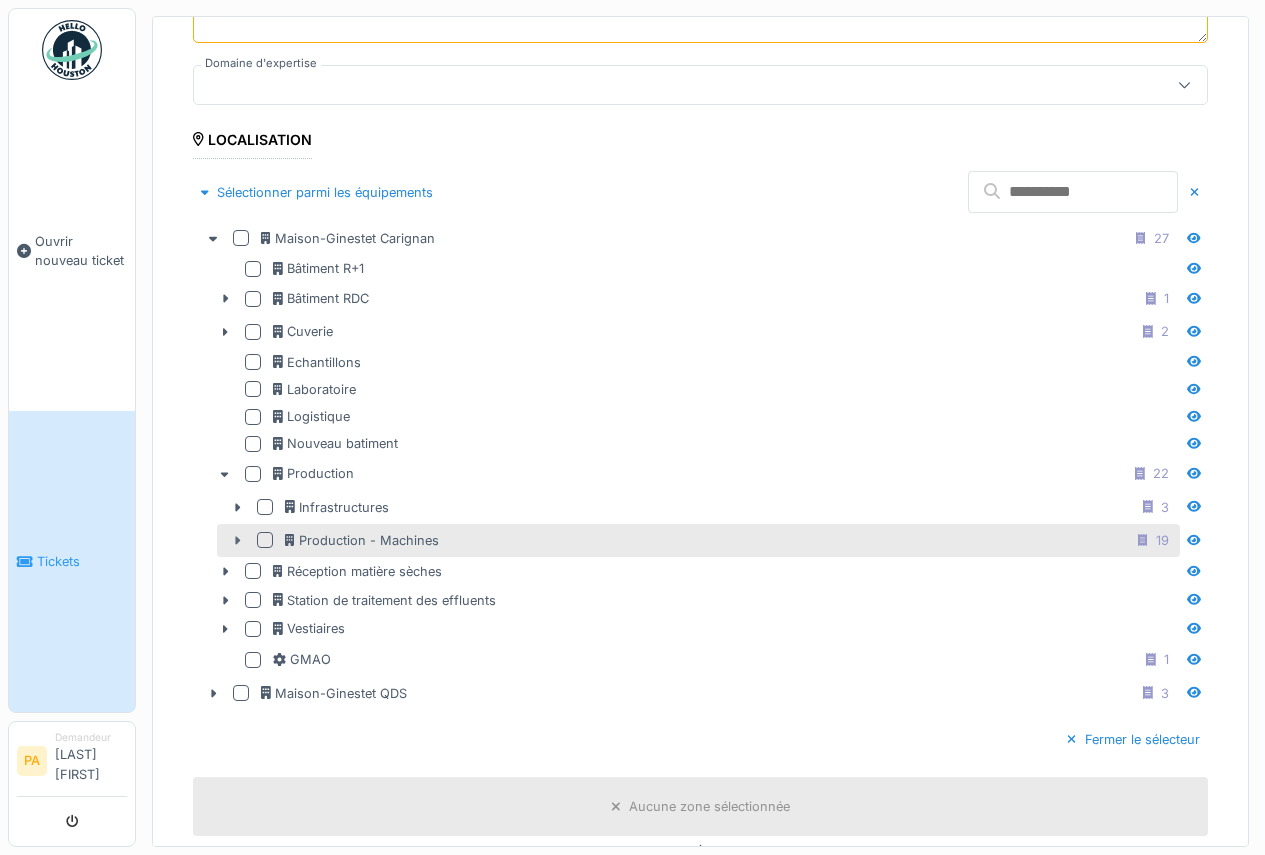 click 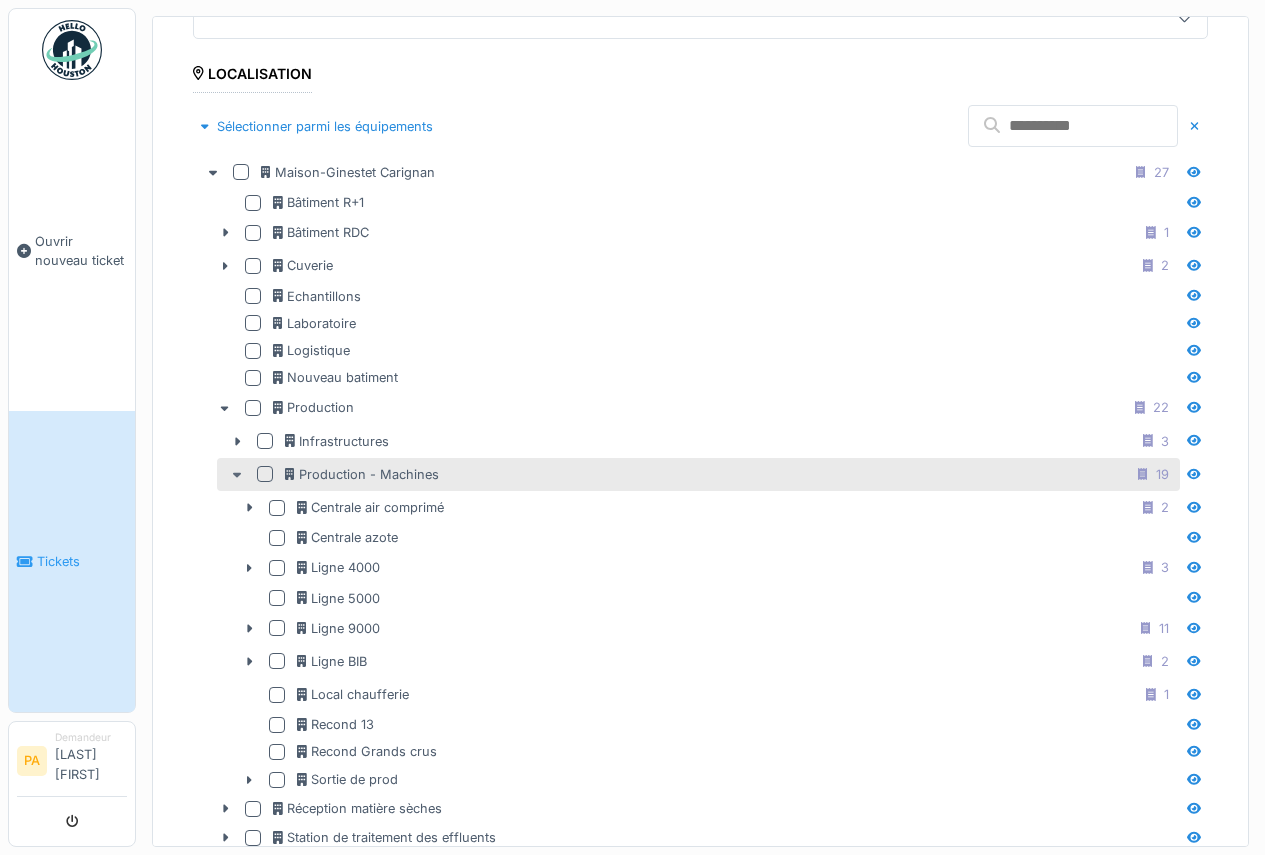 scroll, scrollTop: 500, scrollLeft: 0, axis: vertical 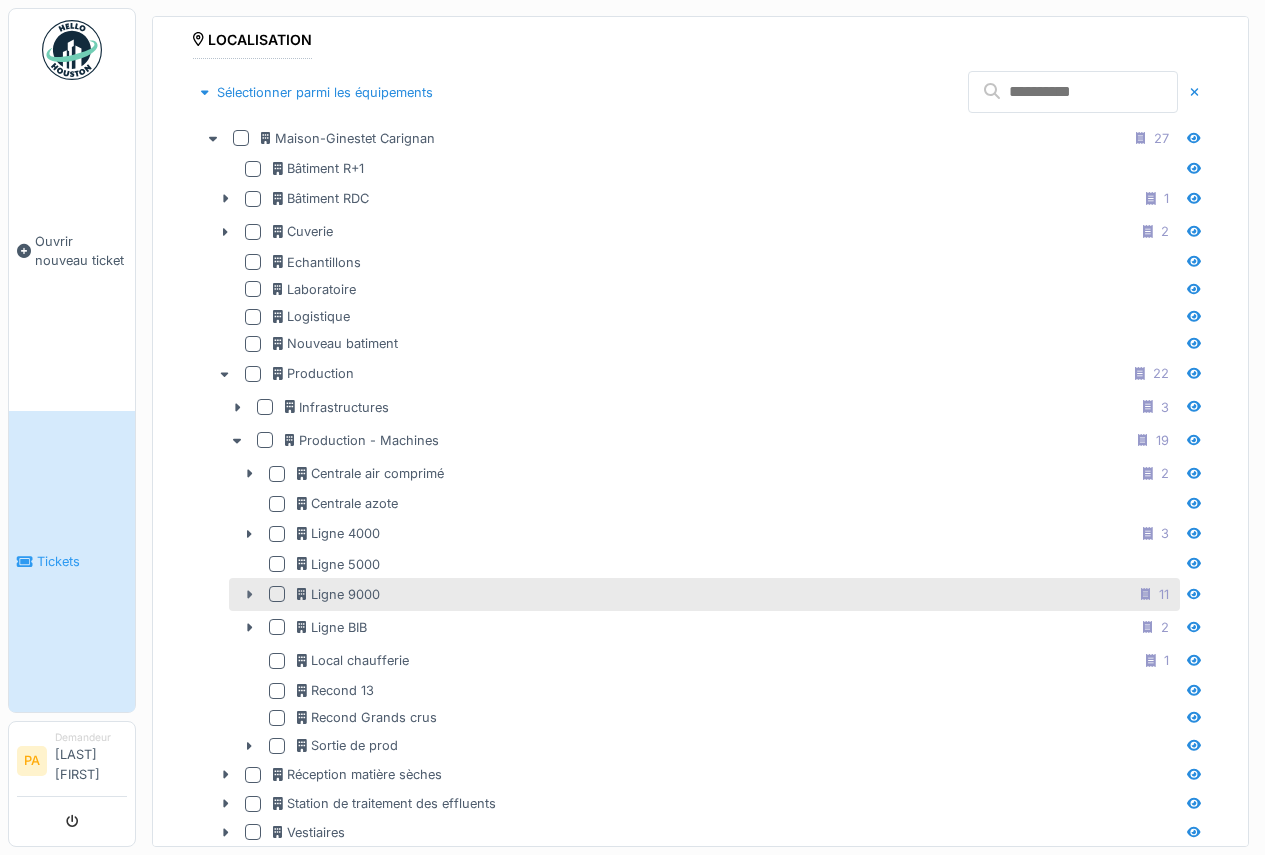 click 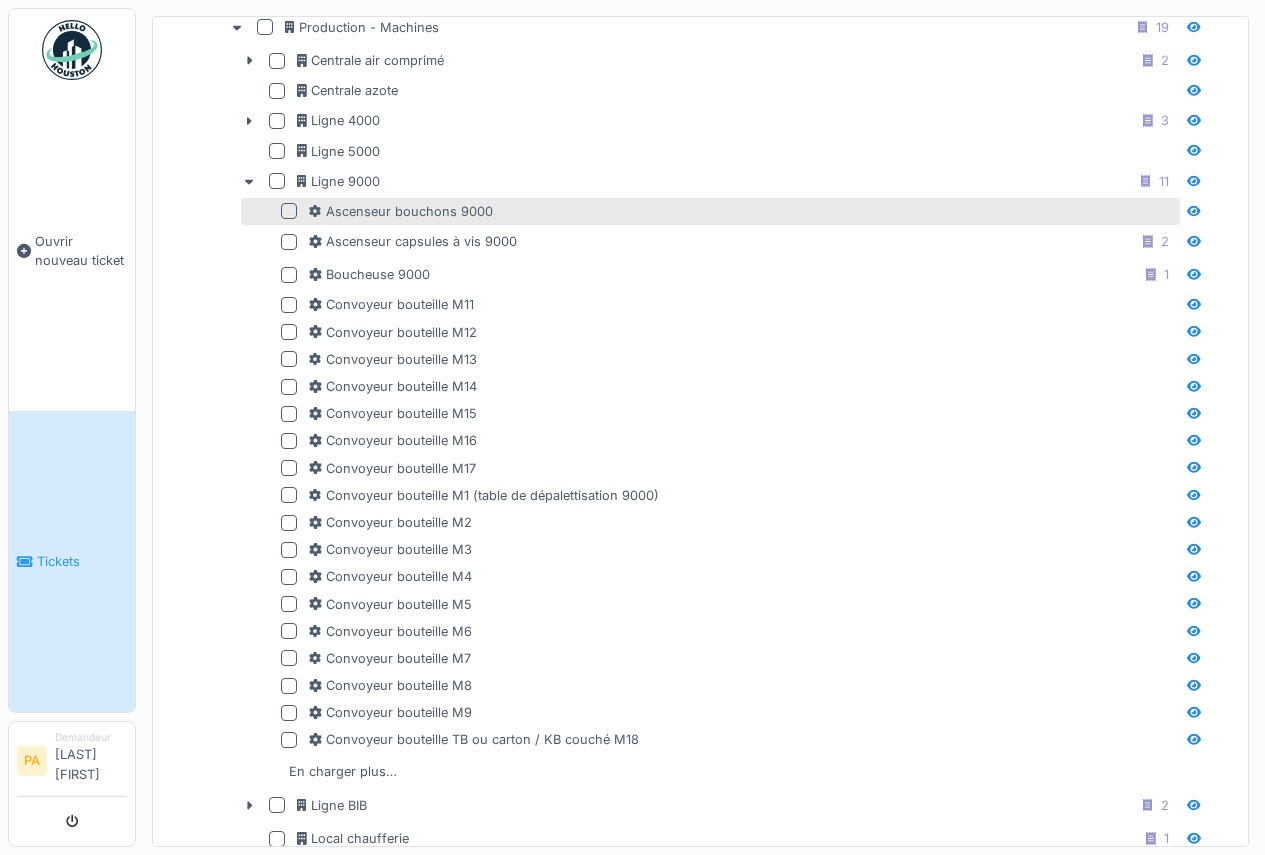 scroll, scrollTop: 1000, scrollLeft: 0, axis: vertical 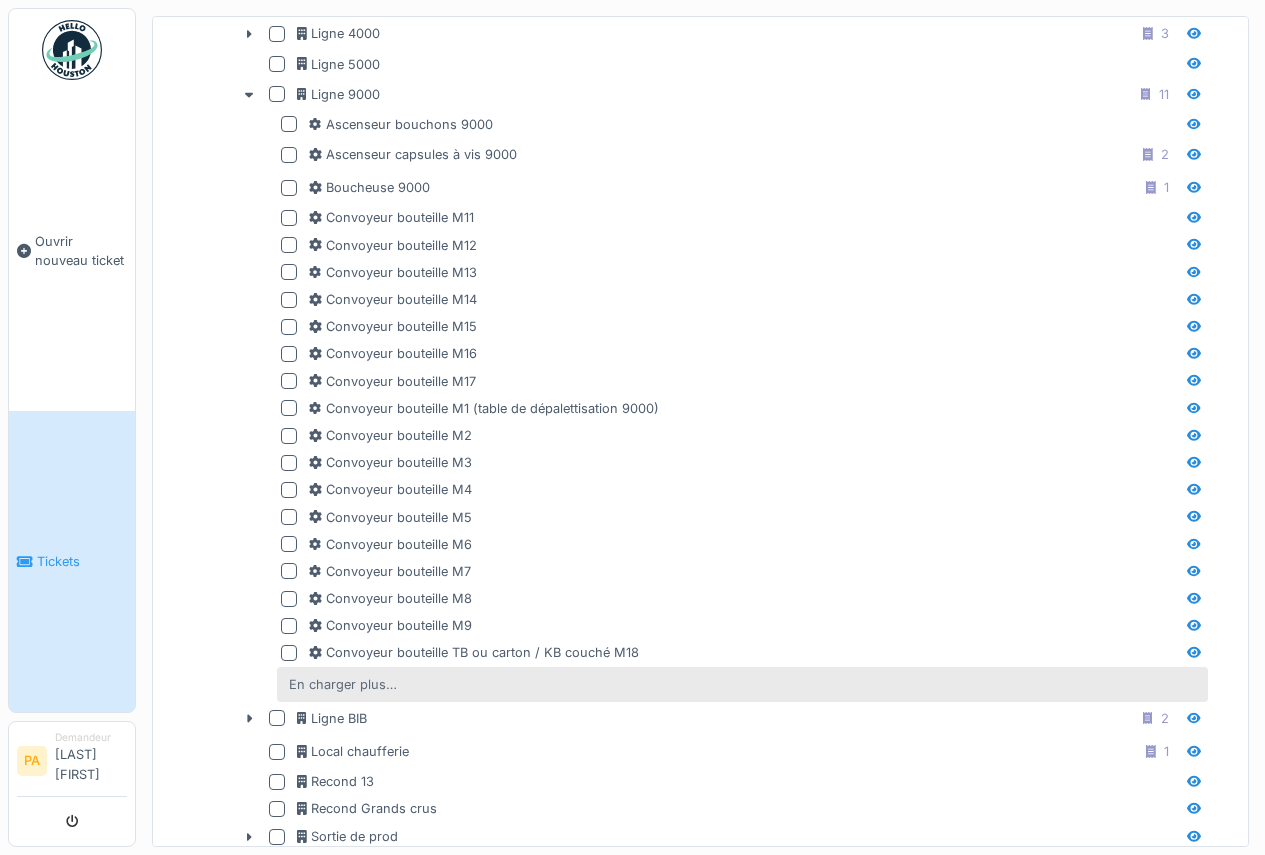click on "En charger plus…" at bounding box center (343, 684) 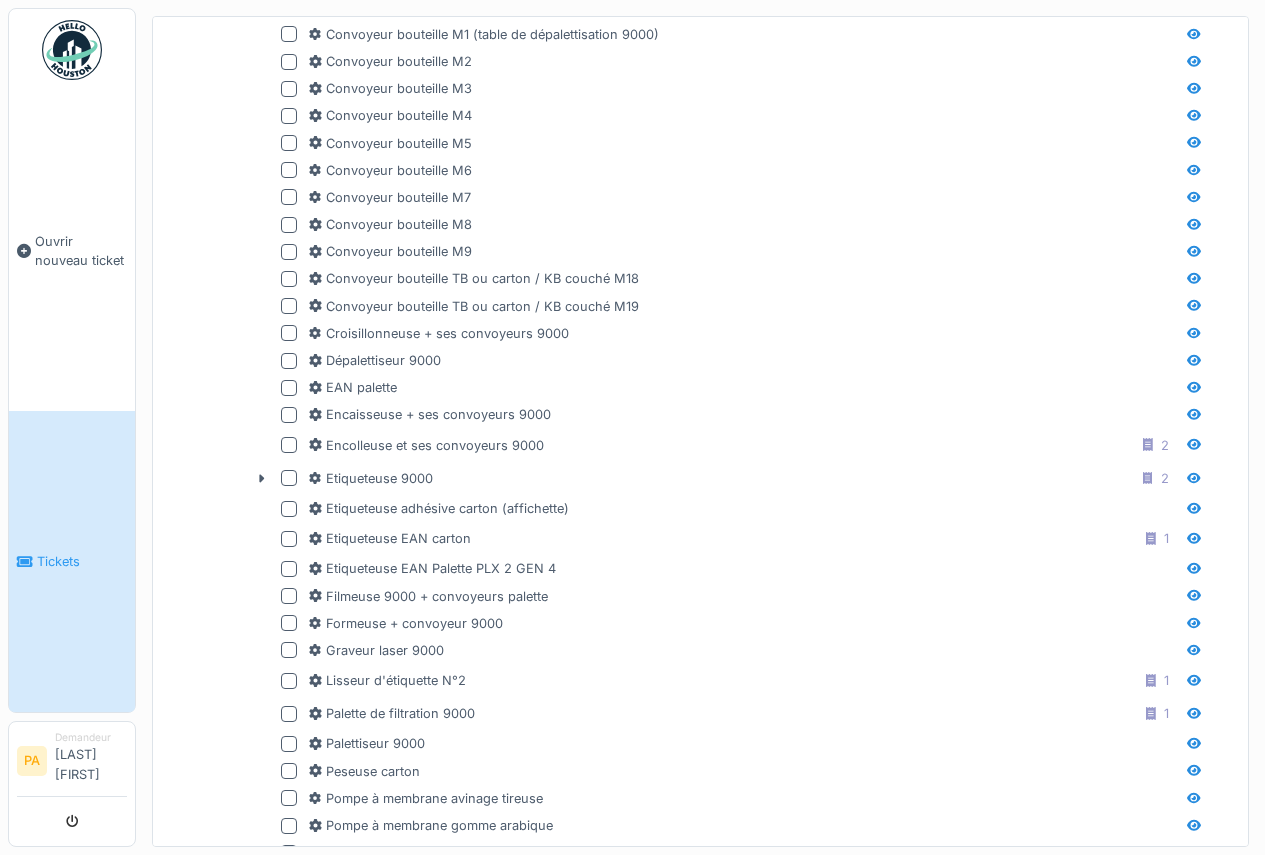 scroll, scrollTop: 1400, scrollLeft: 0, axis: vertical 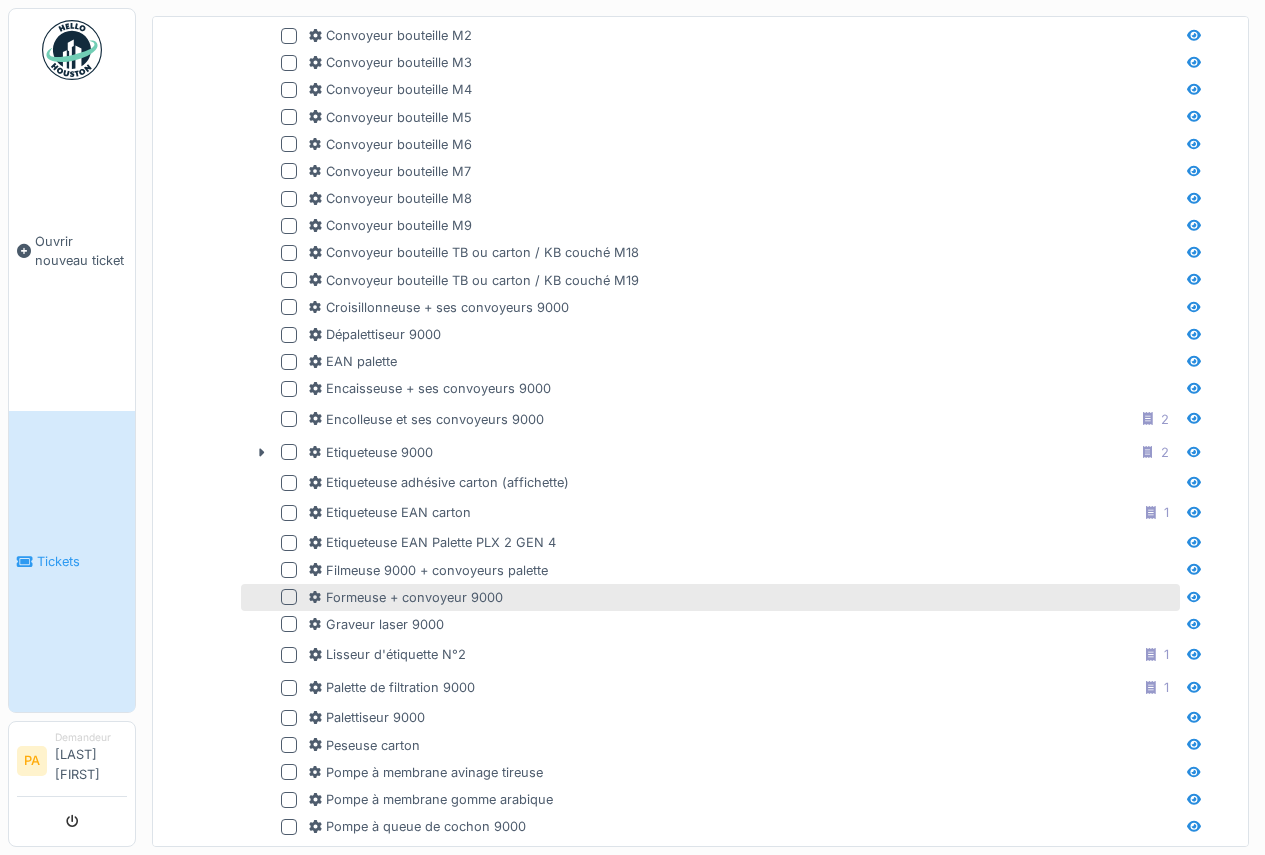 click at bounding box center (289, 597) 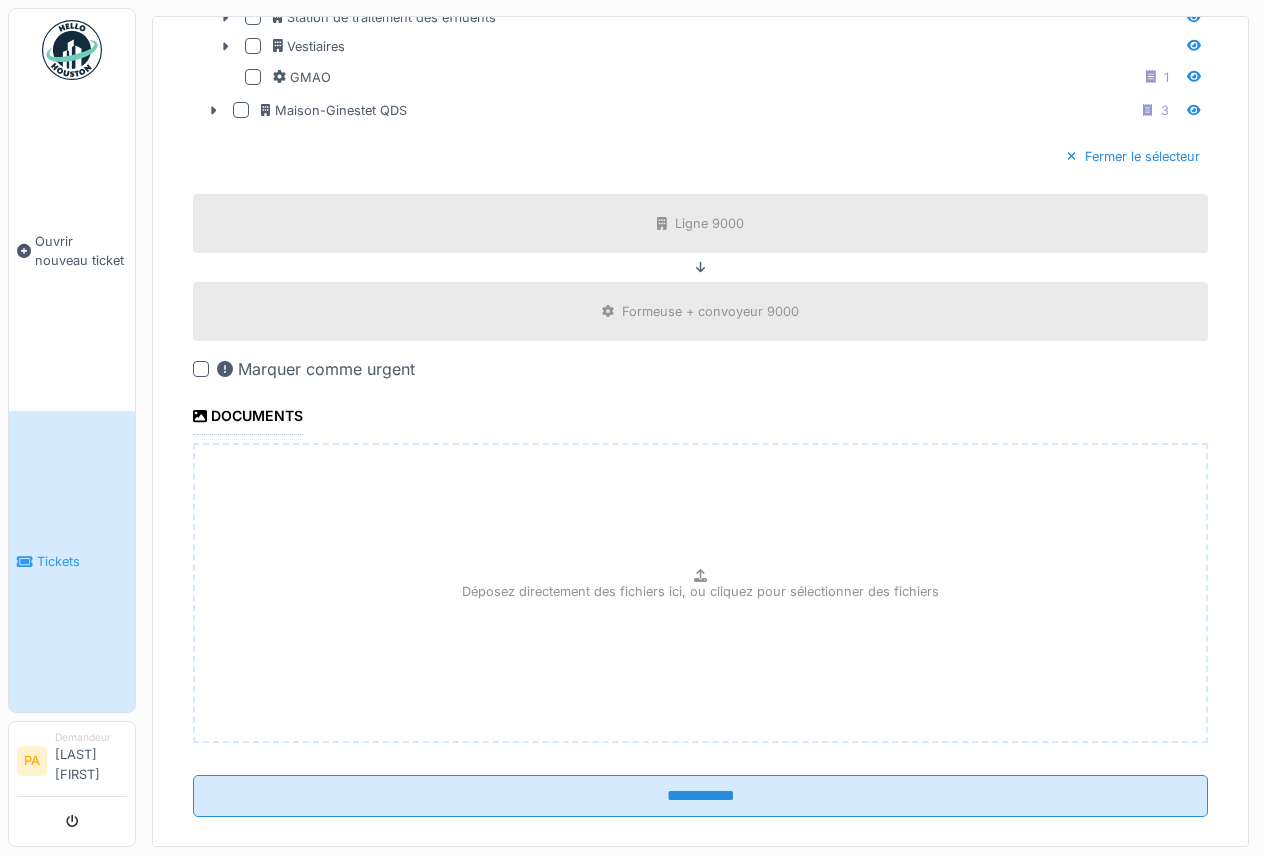 scroll, scrollTop: 2478, scrollLeft: 0, axis: vertical 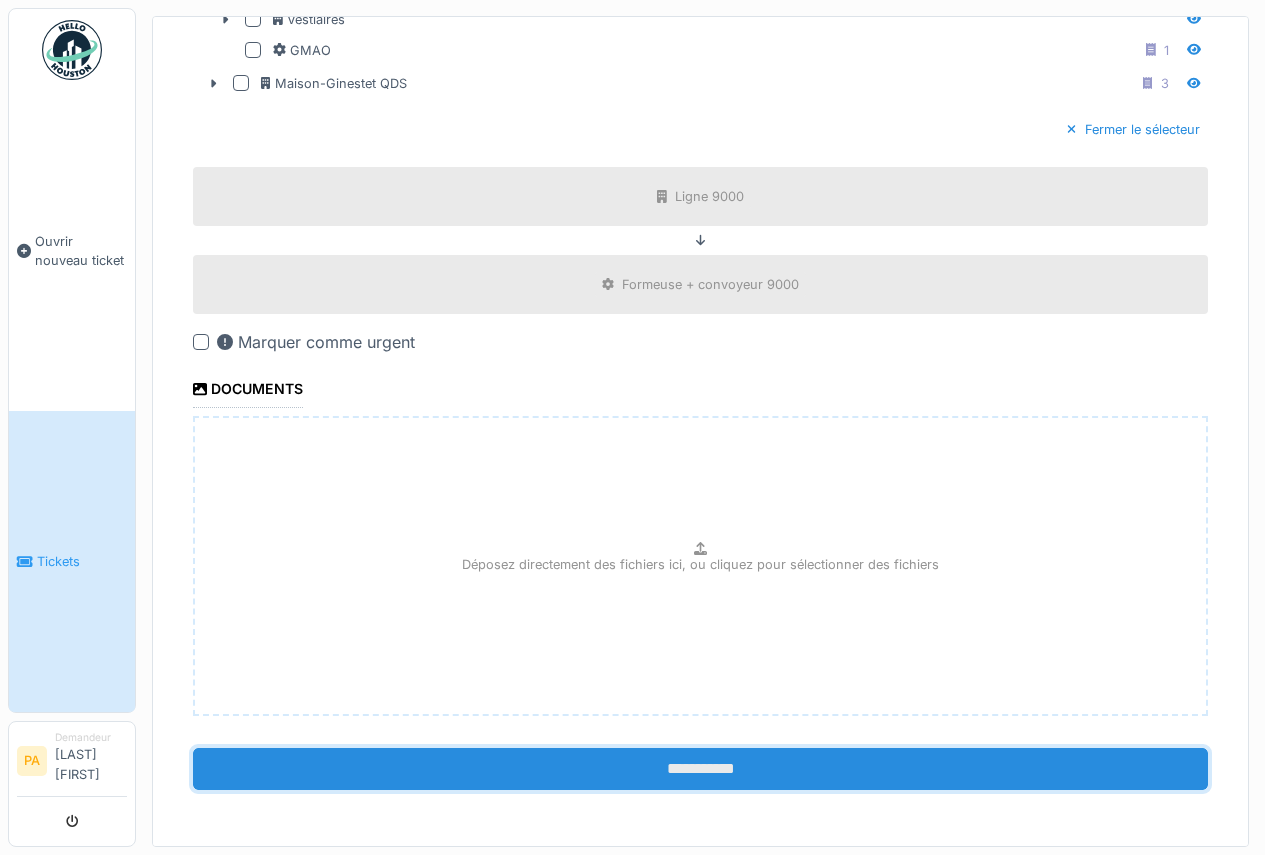 click on "**********" at bounding box center [700, 769] 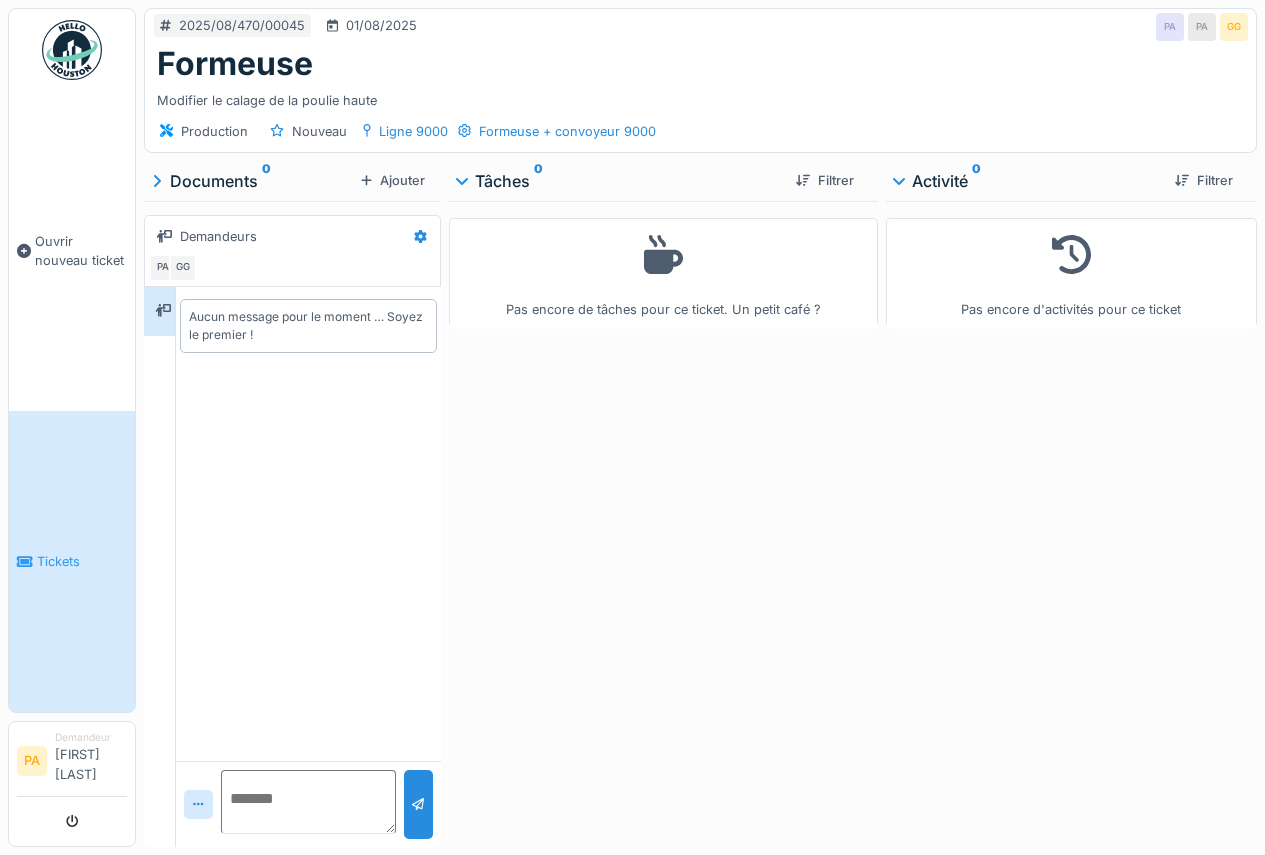 scroll, scrollTop: 15, scrollLeft: 0, axis: vertical 